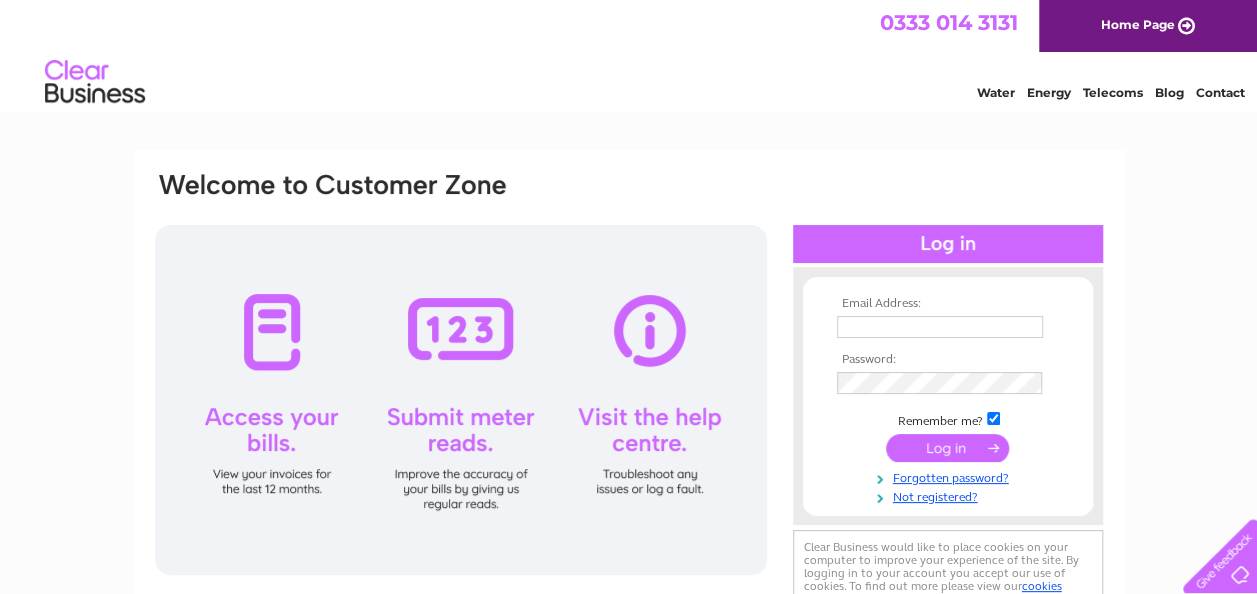 scroll, scrollTop: 0, scrollLeft: 0, axis: both 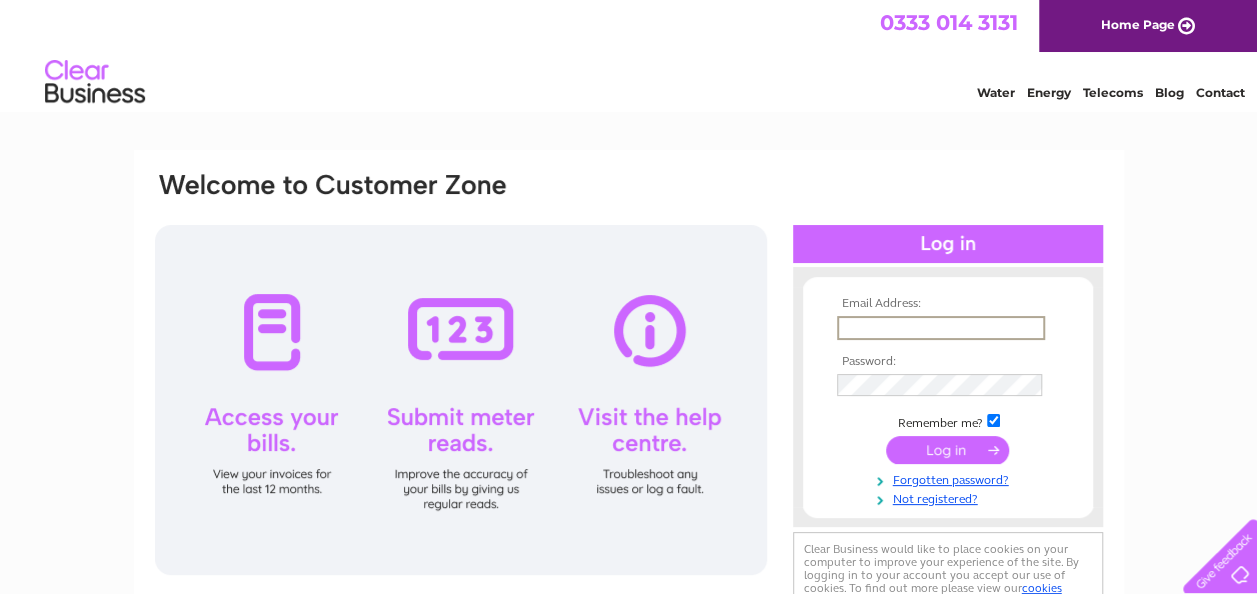click at bounding box center [941, 328] 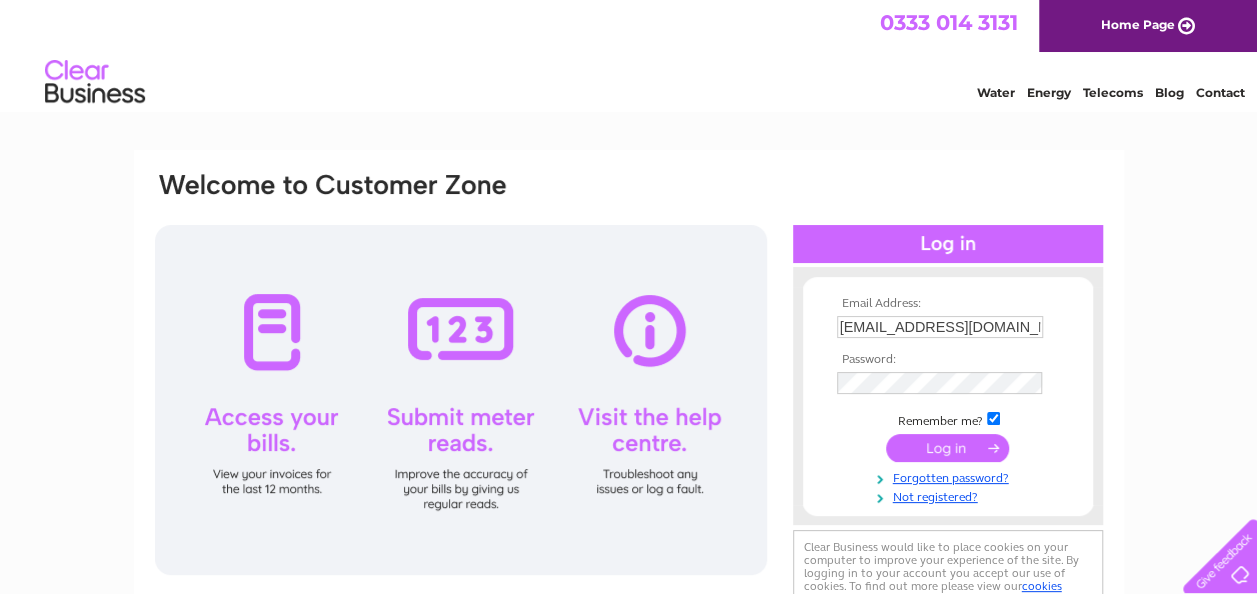 click at bounding box center (947, 448) 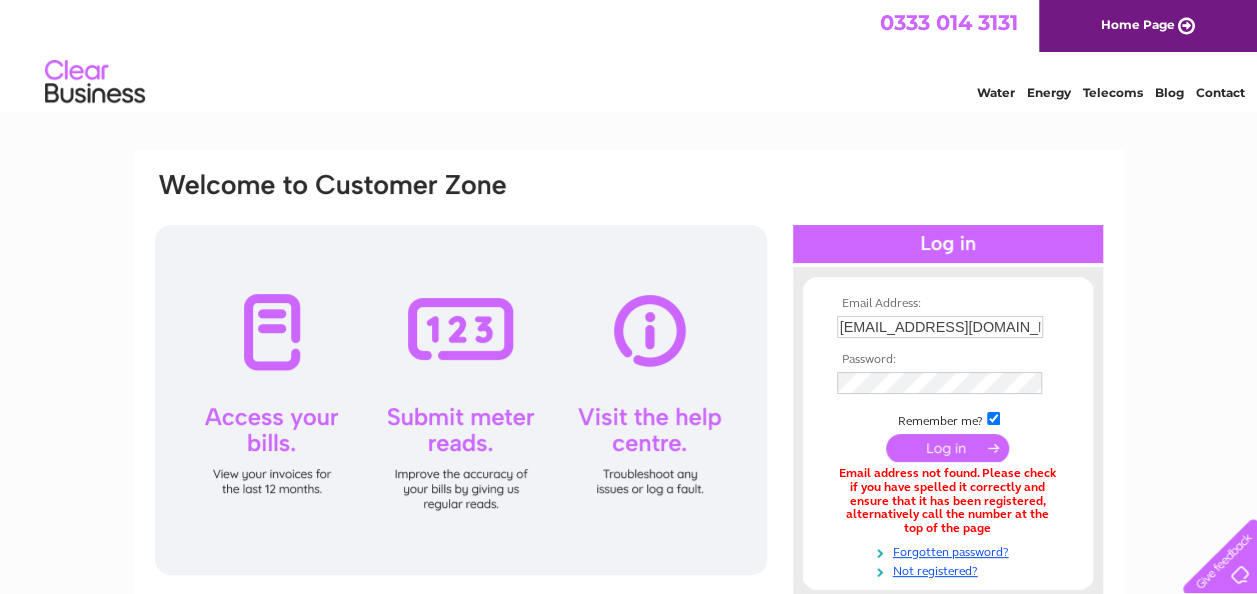 scroll, scrollTop: 0, scrollLeft: 0, axis: both 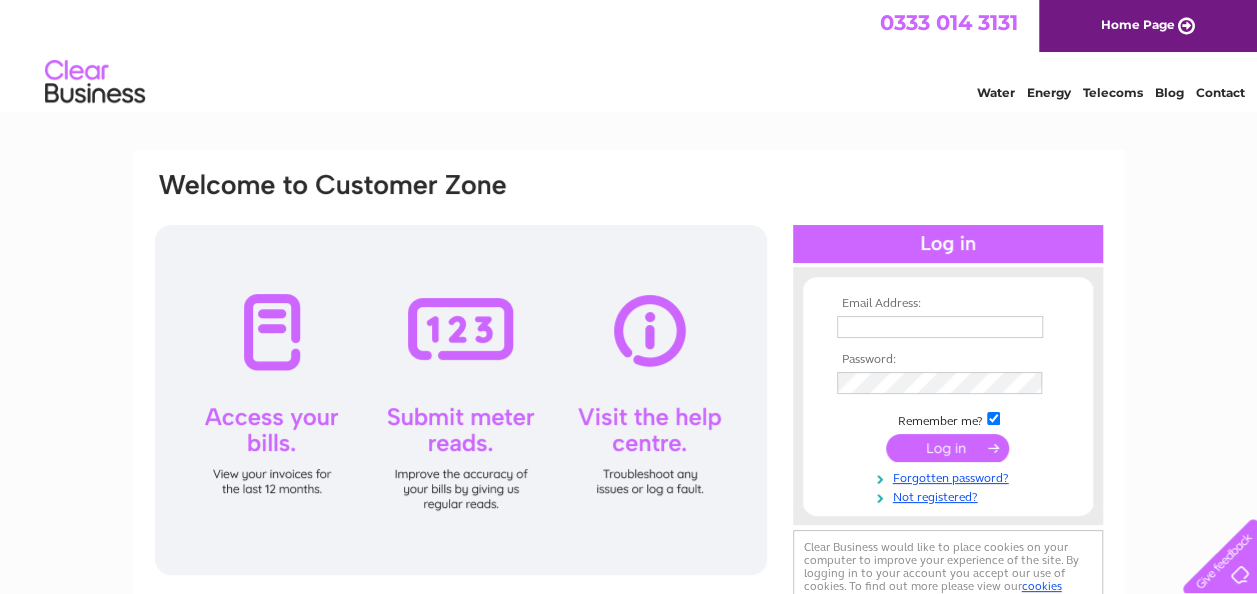 type on "drpriceandson@yahoo.co.uk" 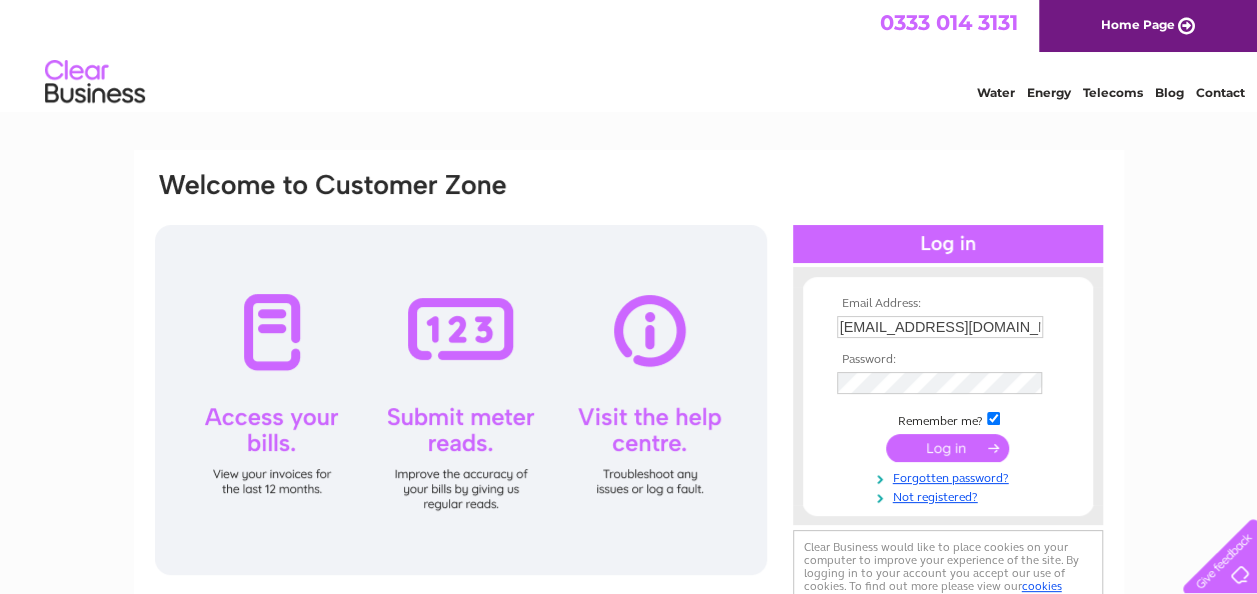 click at bounding box center (947, 448) 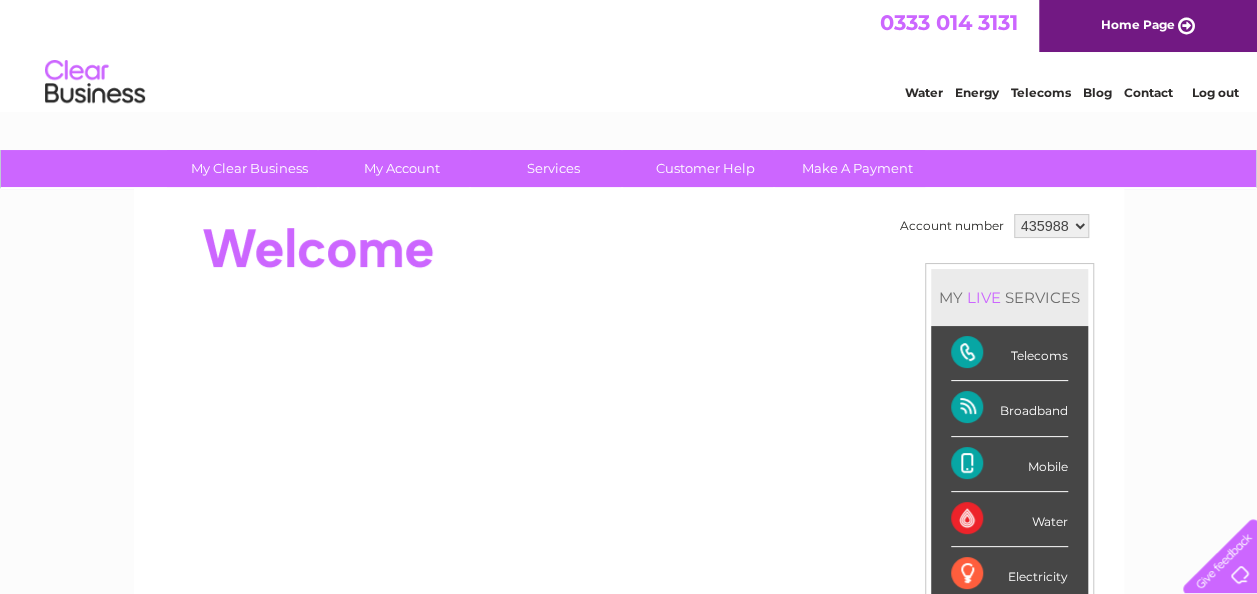 scroll, scrollTop: 0, scrollLeft: 0, axis: both 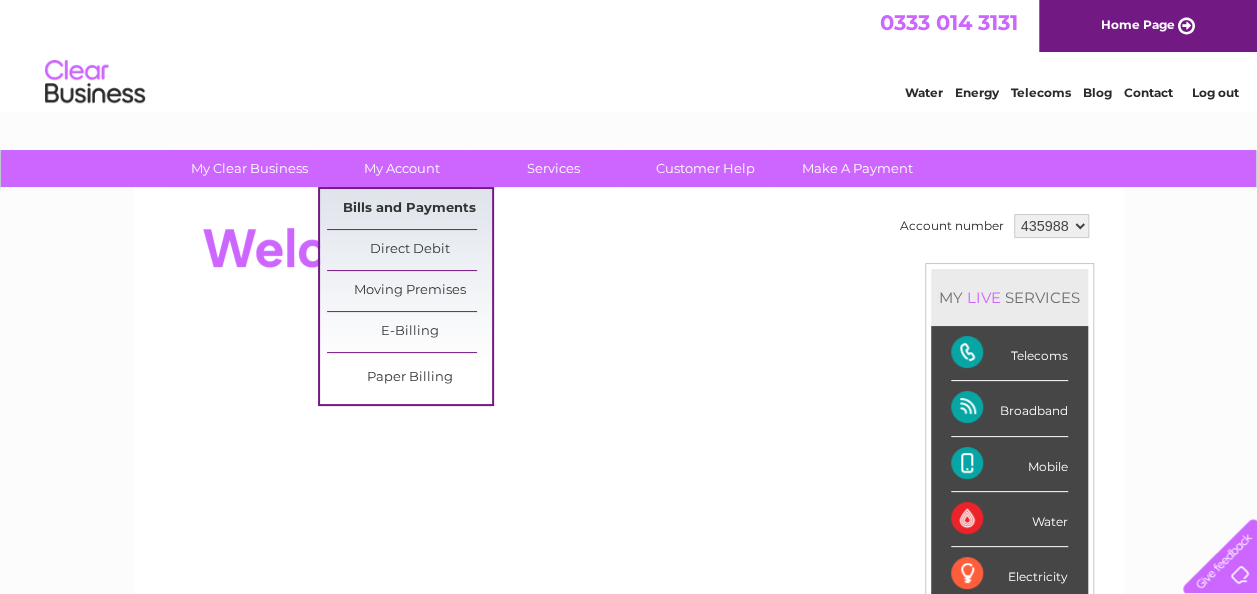 click on "Bills and Payments" at bounding box center [409, 209] 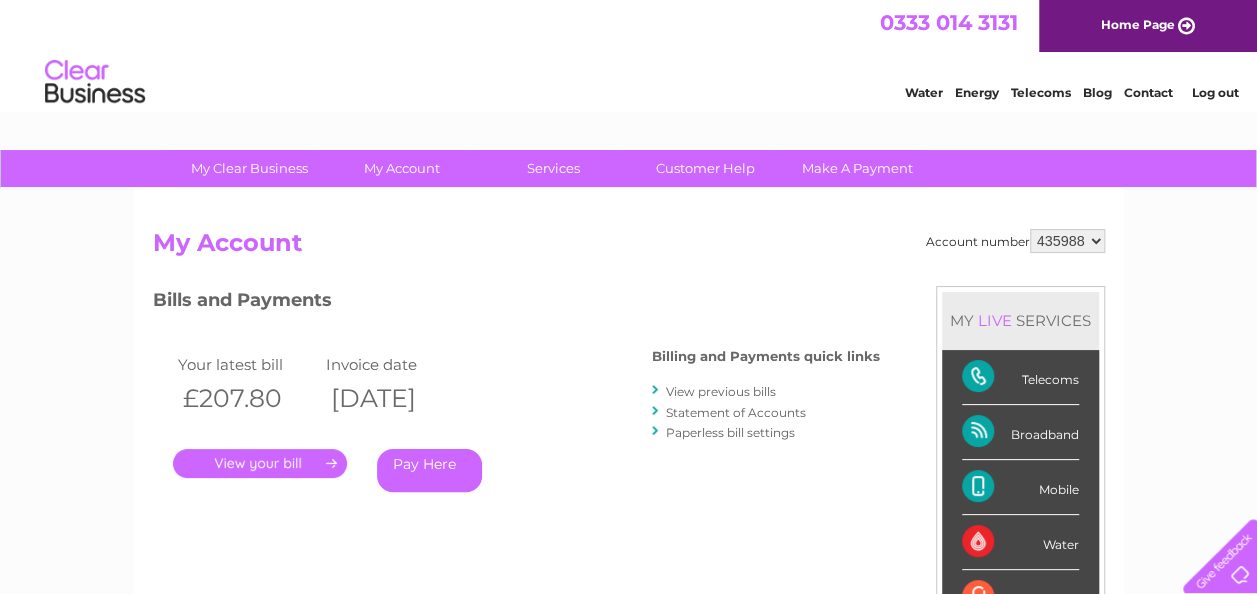 scroll, scrollTop: 0, scrollLeft: 0, axis: both 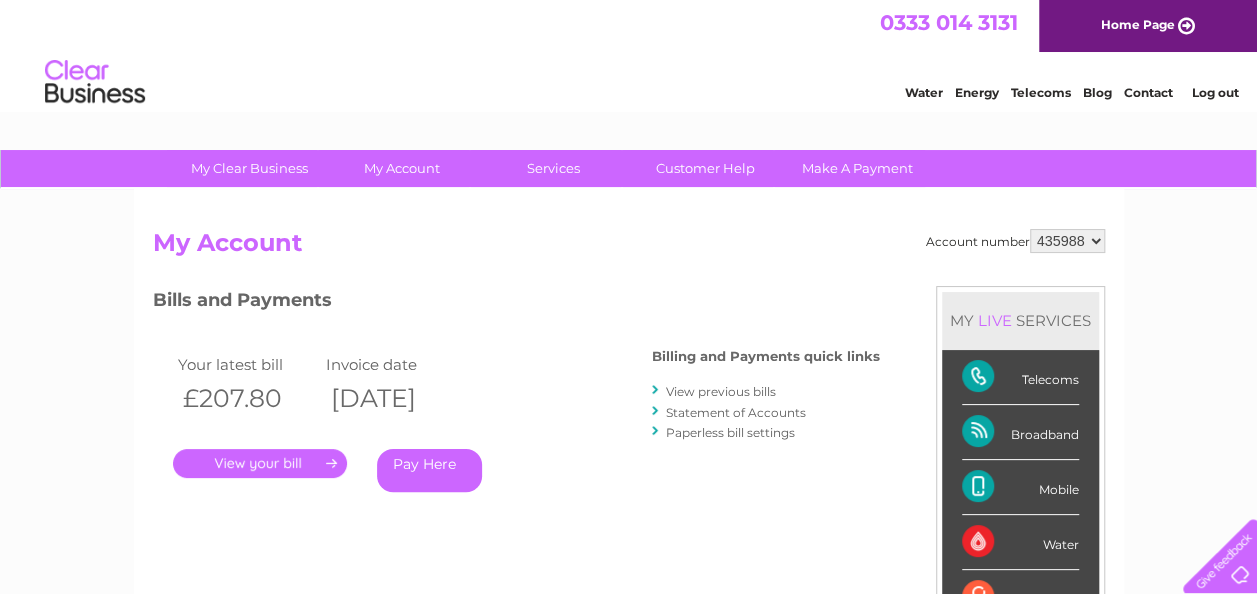 click on "View previous bills" at bounding box center (721, 391) 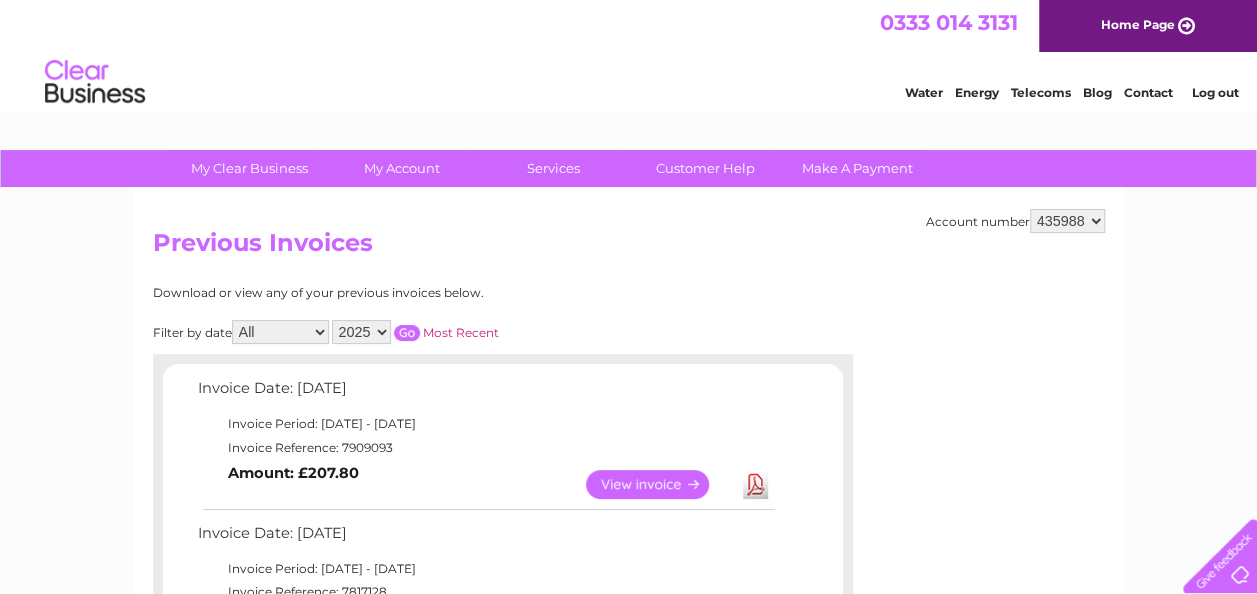 scroll, scrollTop: 0, scrollLeft: 0, axis: both 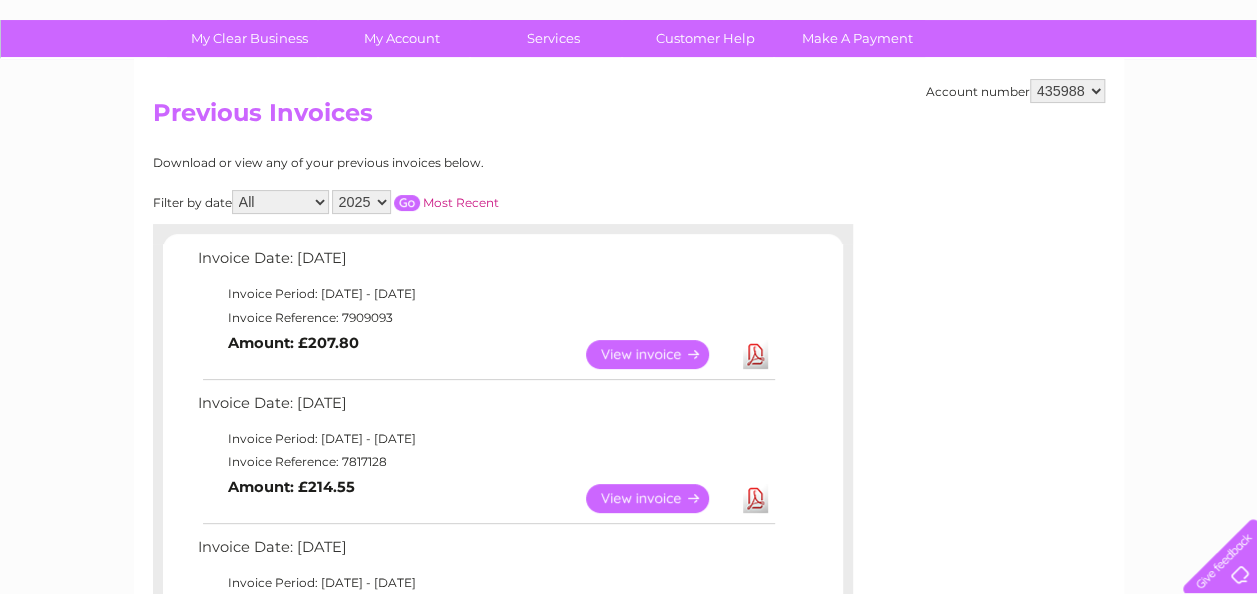 click on "Download" at bounding box center (755, 498) 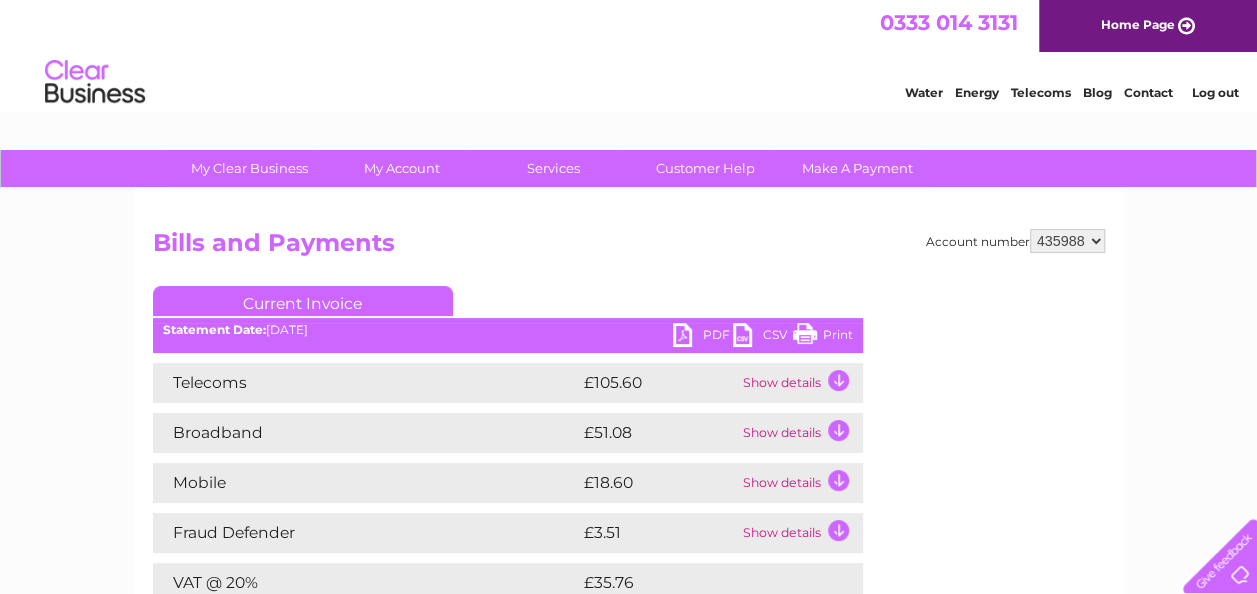 scroll, scrollTop: 0, scrollLeft: 0, axis: both 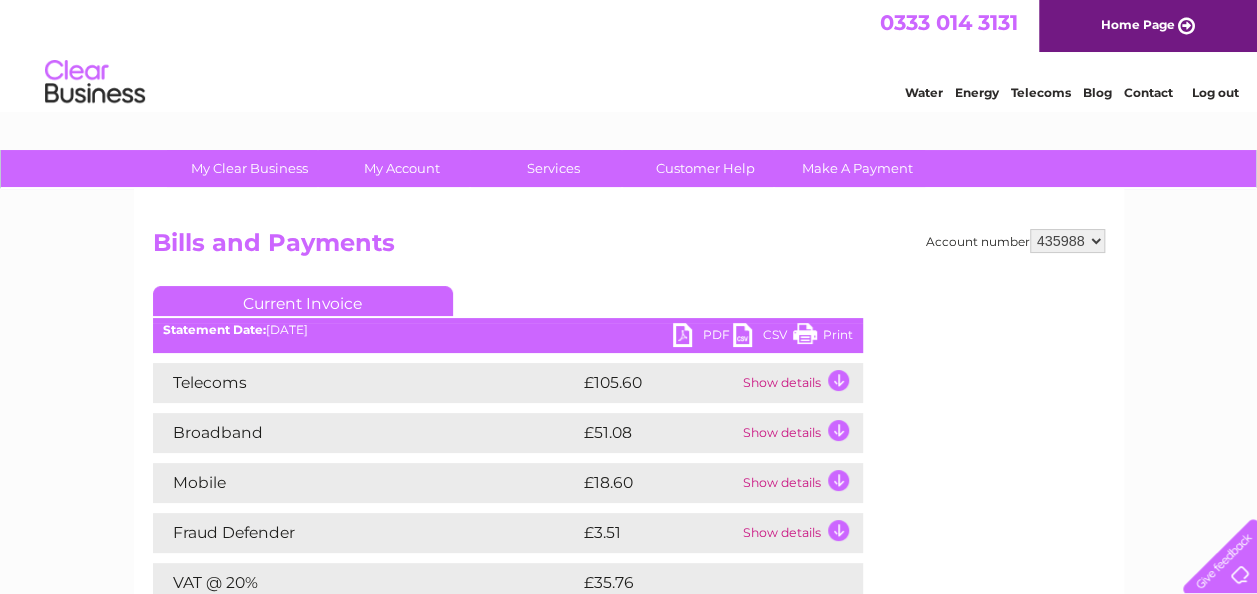 click on "Print" at bounding box center (823, 337) 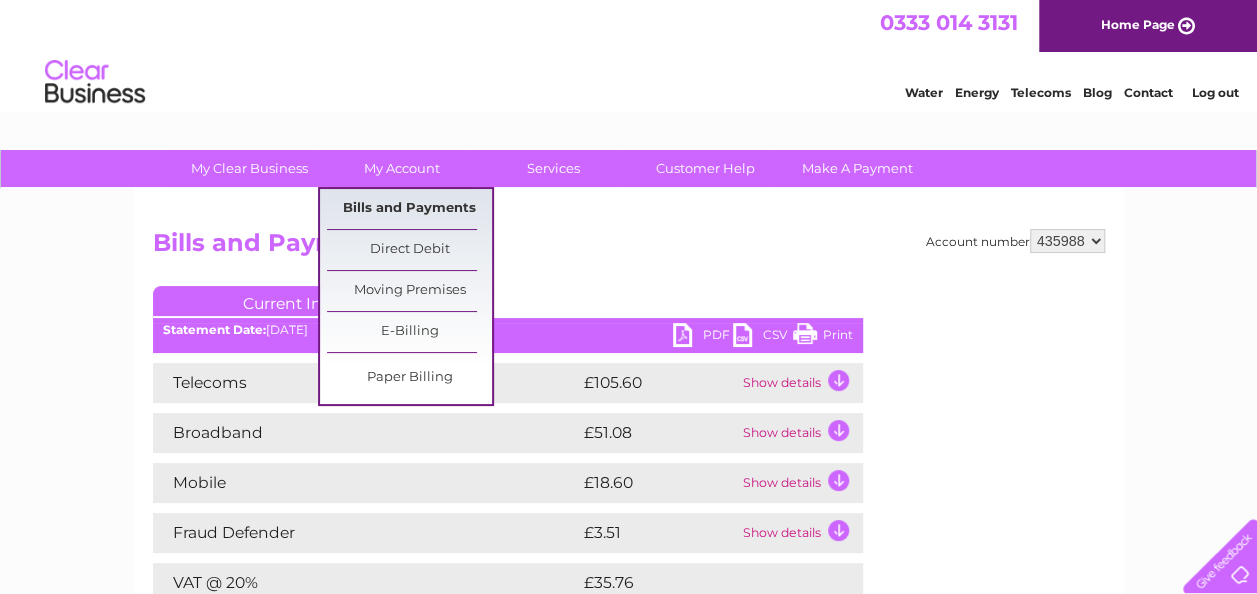 click on "Bills and Payments" at bounding box center (409, 209) 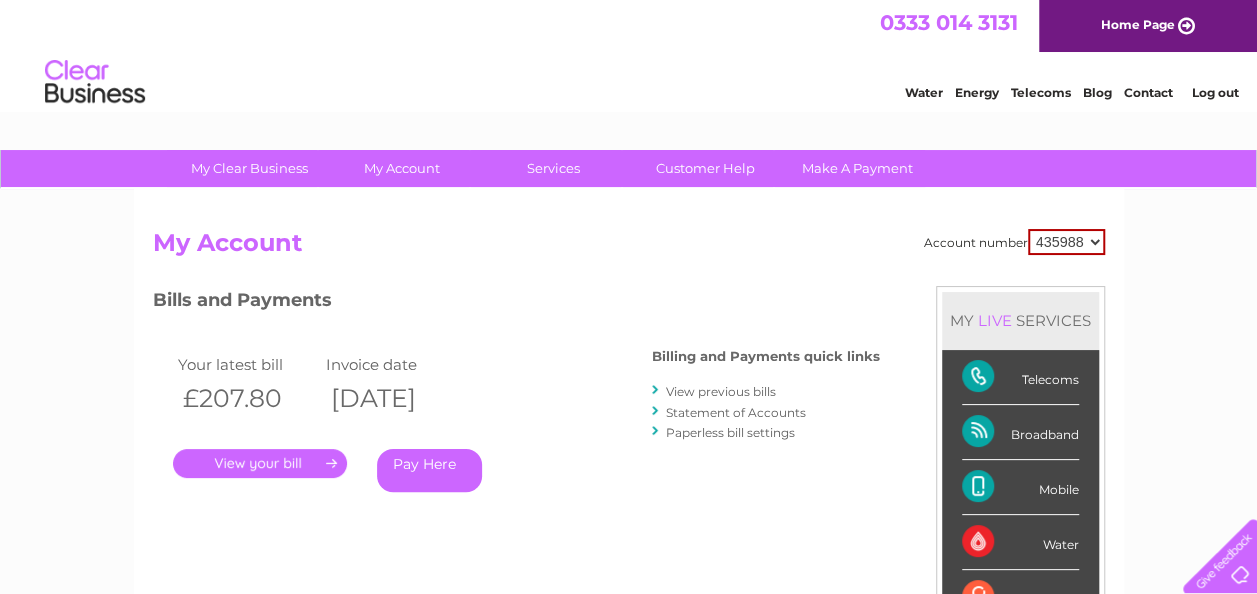 scroll, scrollTop: 0, scrollLeft: 0, axis: both 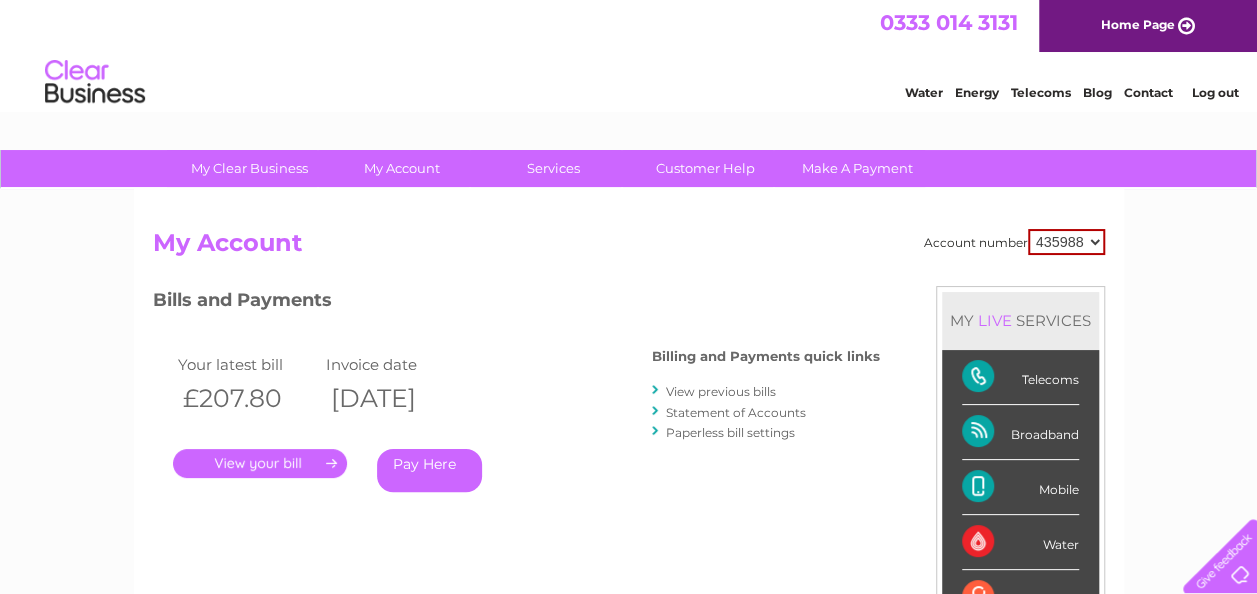 click on "435988
447357" at bounding box center [1066, 242] 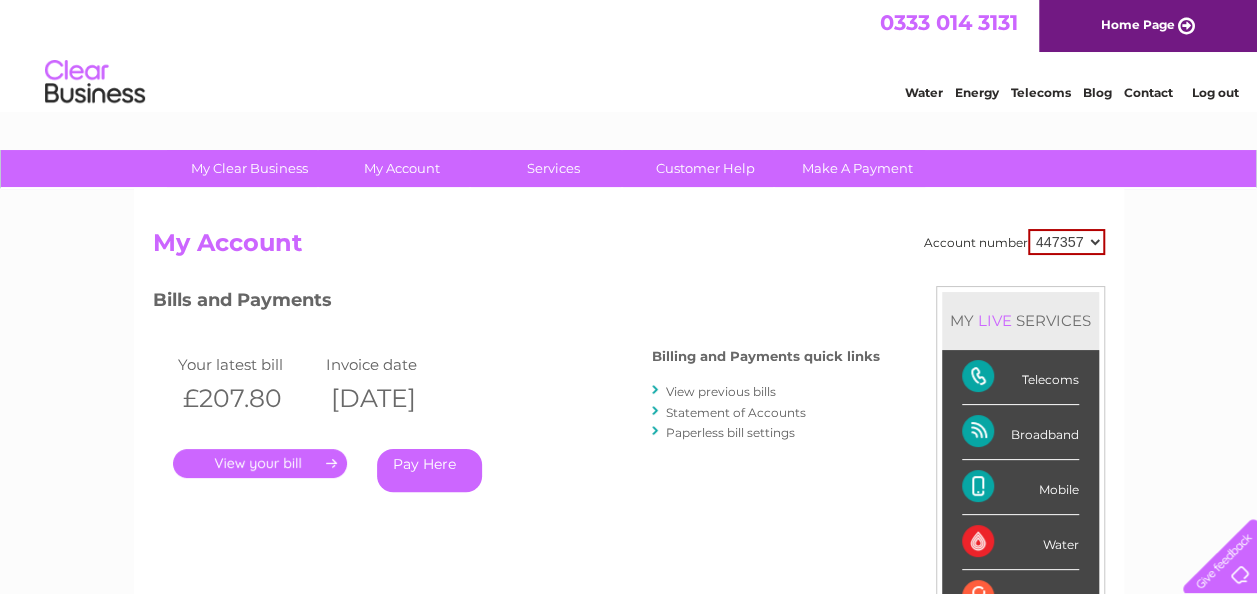 click on "435988
447357" at bounding box center (1066, 242) 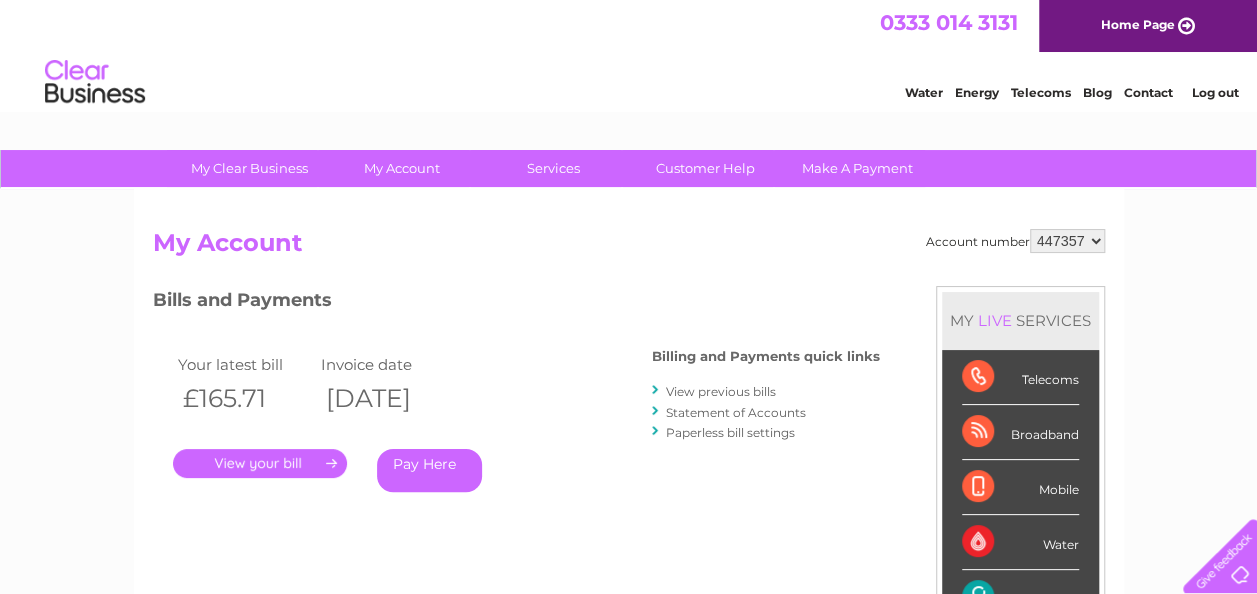scroll, scrollTop: 0, scrollLeft: 0, axis: both 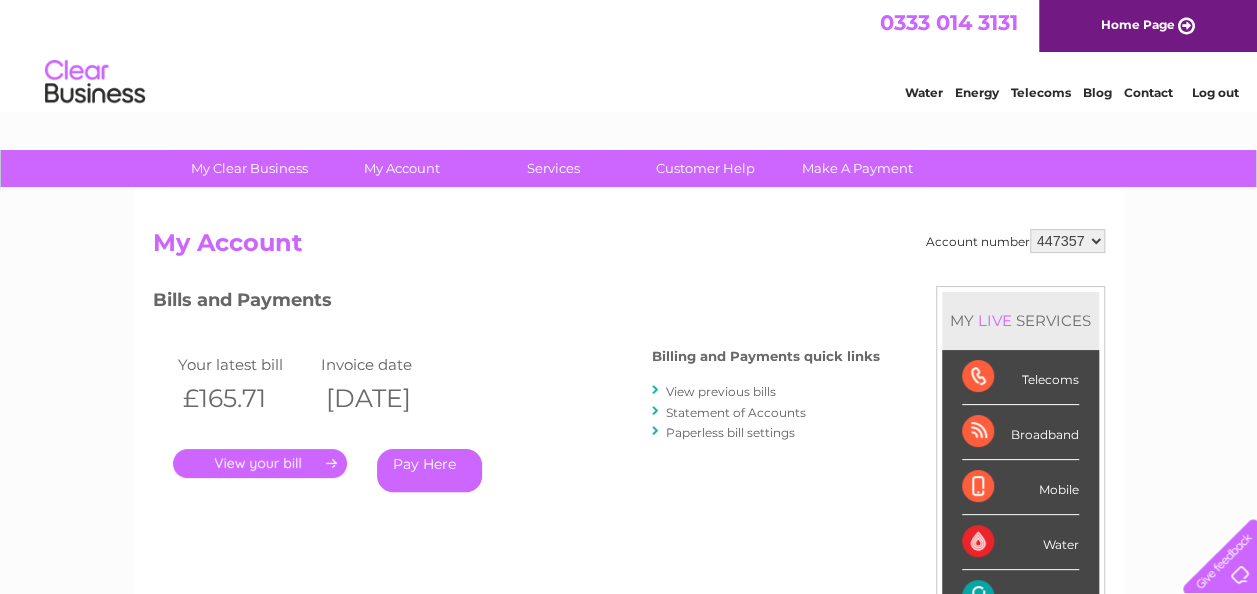 click on "View previous bills" at bounding box center (721, 391) 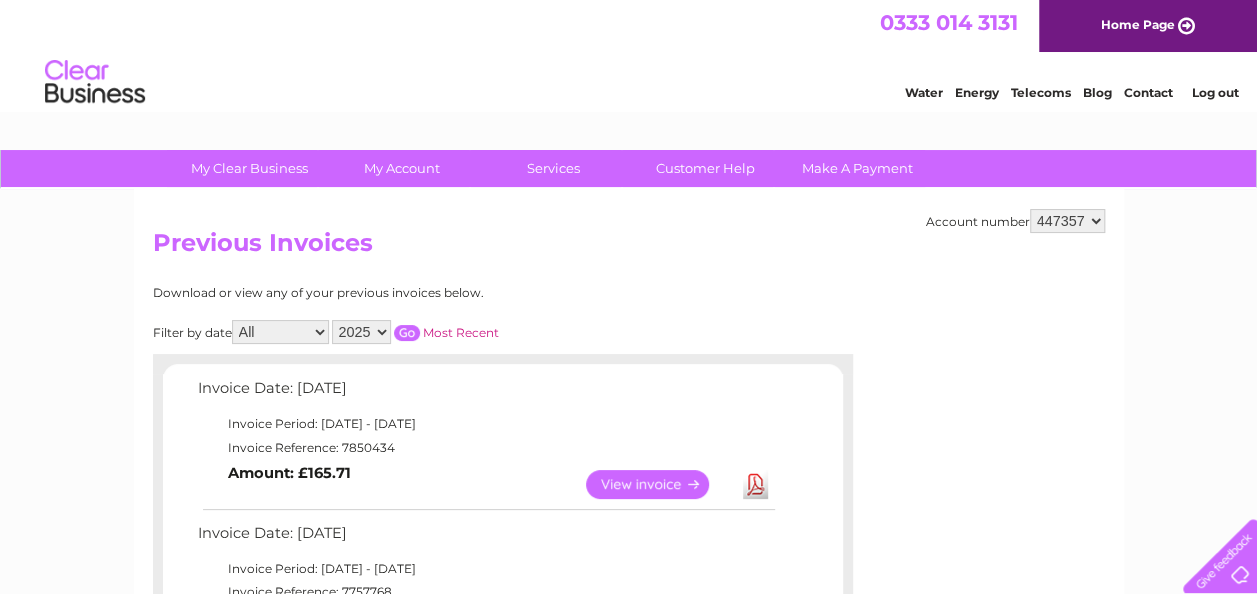 scroll, scrollTop: 0, scrollLeft: 0, axis: both 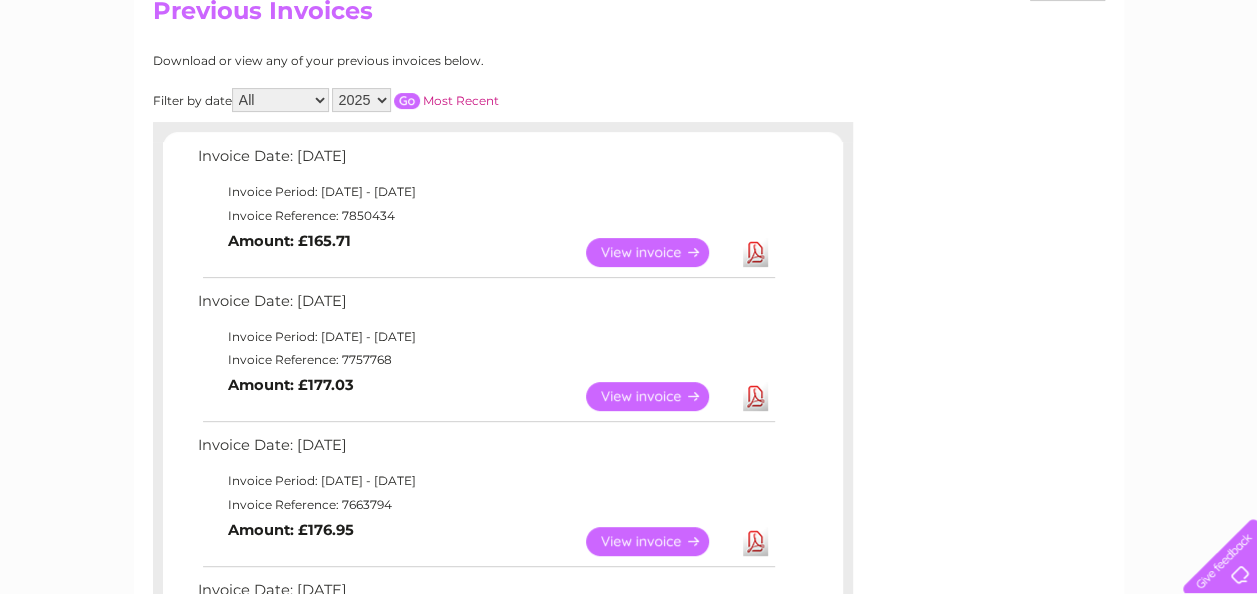 click on "View" at bounding box center (659, 396) 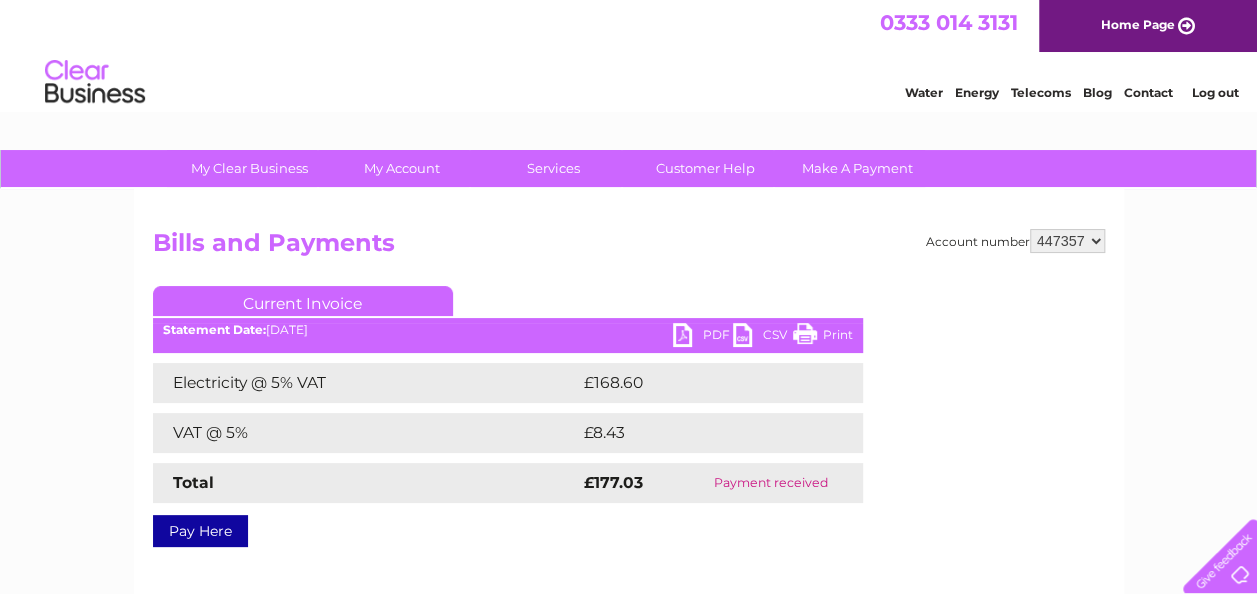 scroll, scrollTop: 0, scrollLeft: 0, axis: both 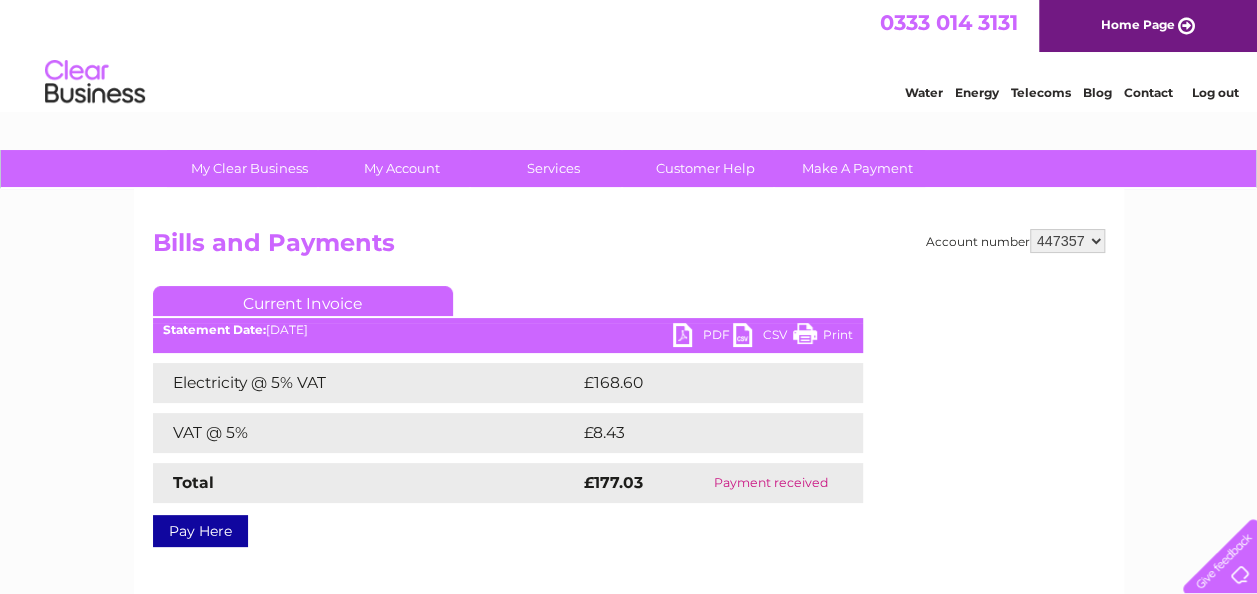 click on "Print" at bounding box center [823, 337] 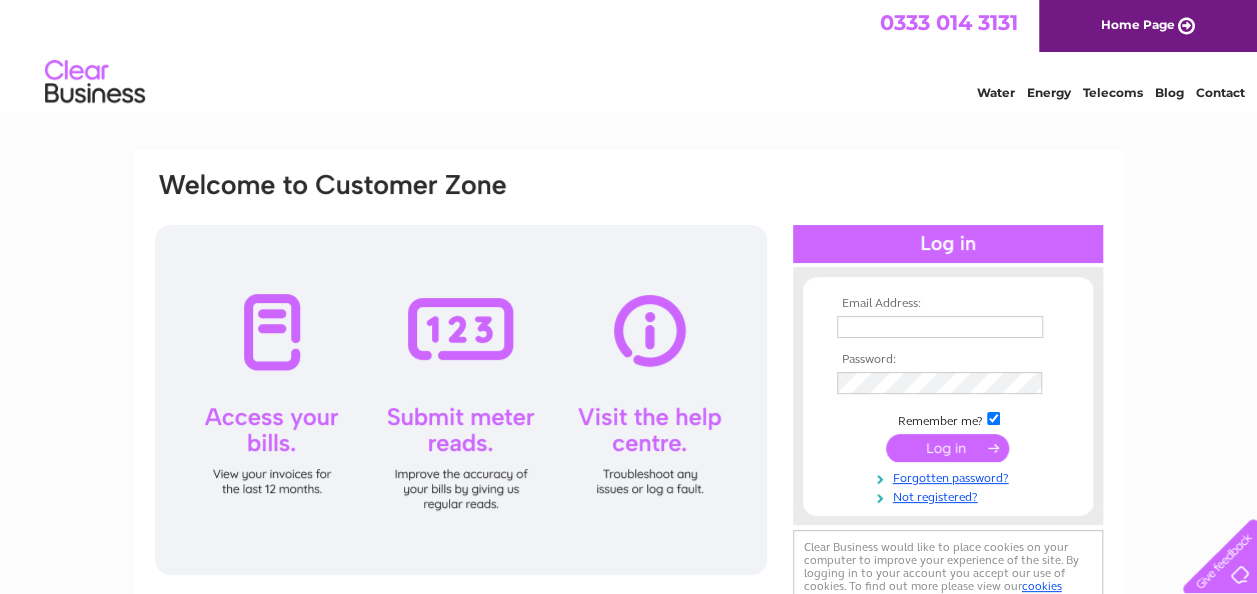scroll, scrollTop: 0, scrollLeft: 0, axis: both 